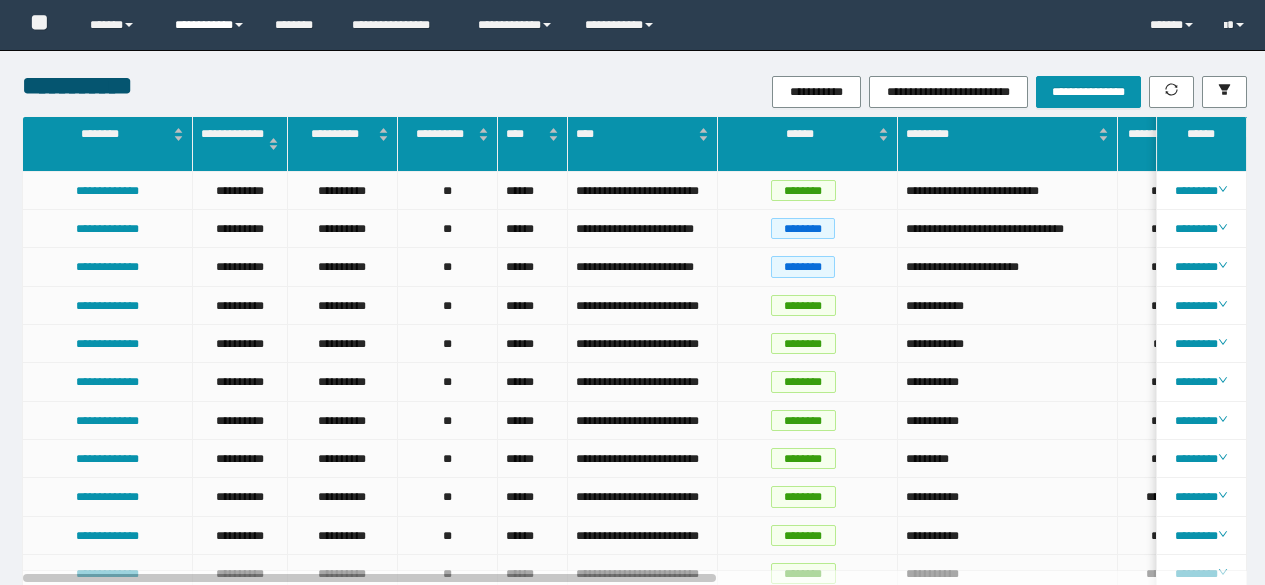 scroll, scrollTop: 0, scrollLeft: 0, axis: both 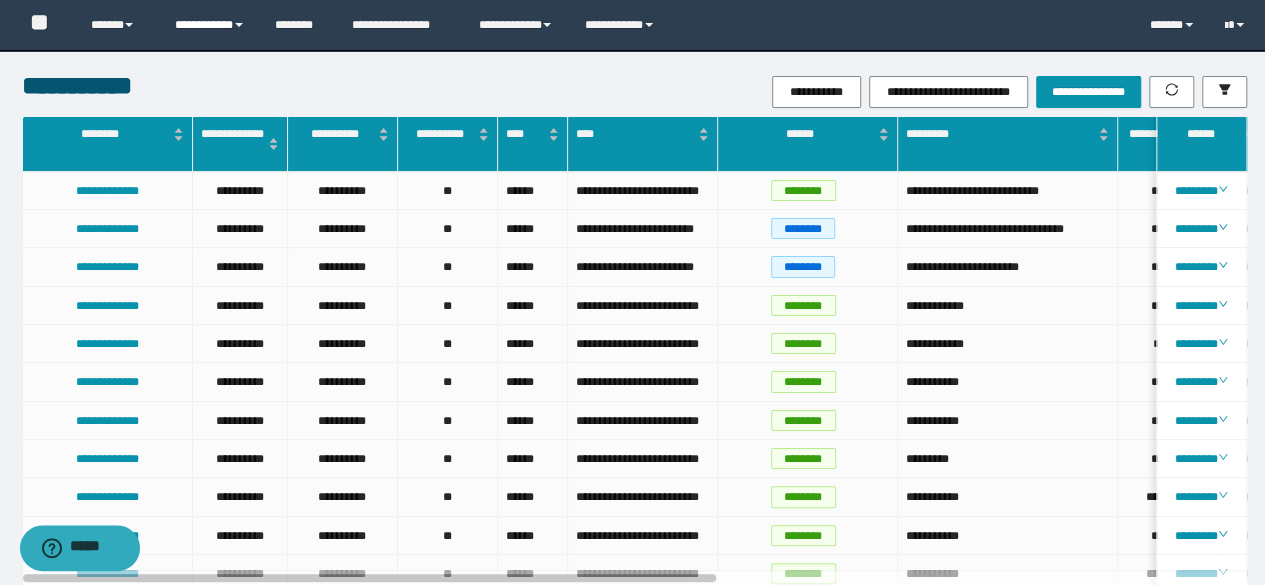 drag, startPoint x: 201, startPoint y: 25, endPoint x: 192, endPoint y: 63, distance: 39.051247 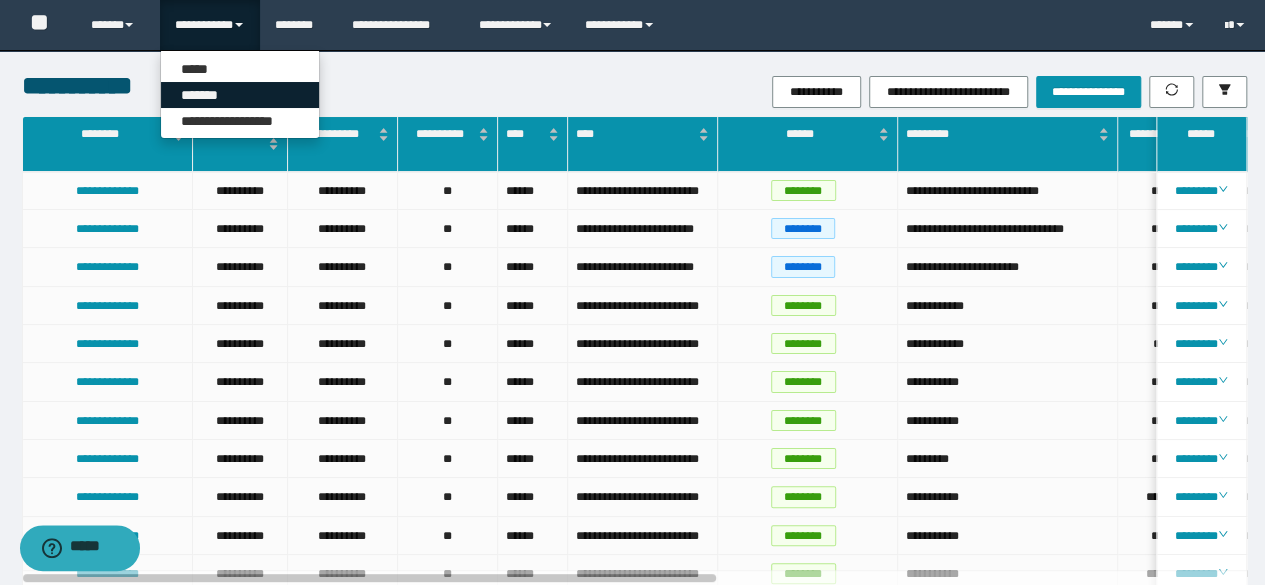 click on "*******" at bounding box center [240, 95] 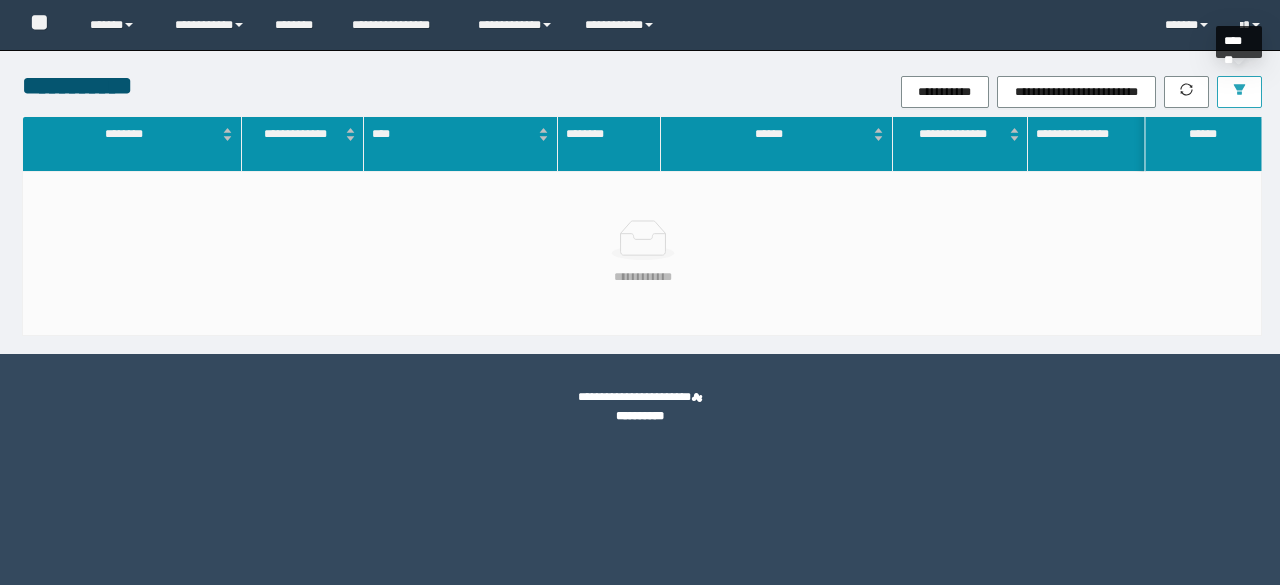 scroll, scrollTop: 0, scrollLeft: 0, axis: both 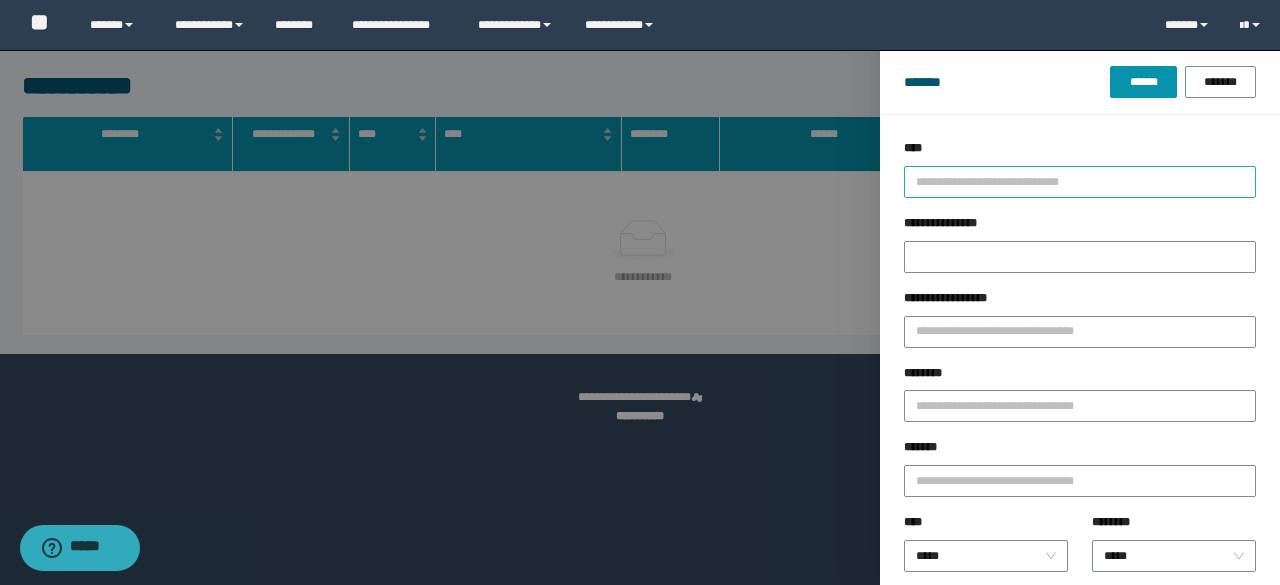 click on "**********" at bounding box center (1080, 182) 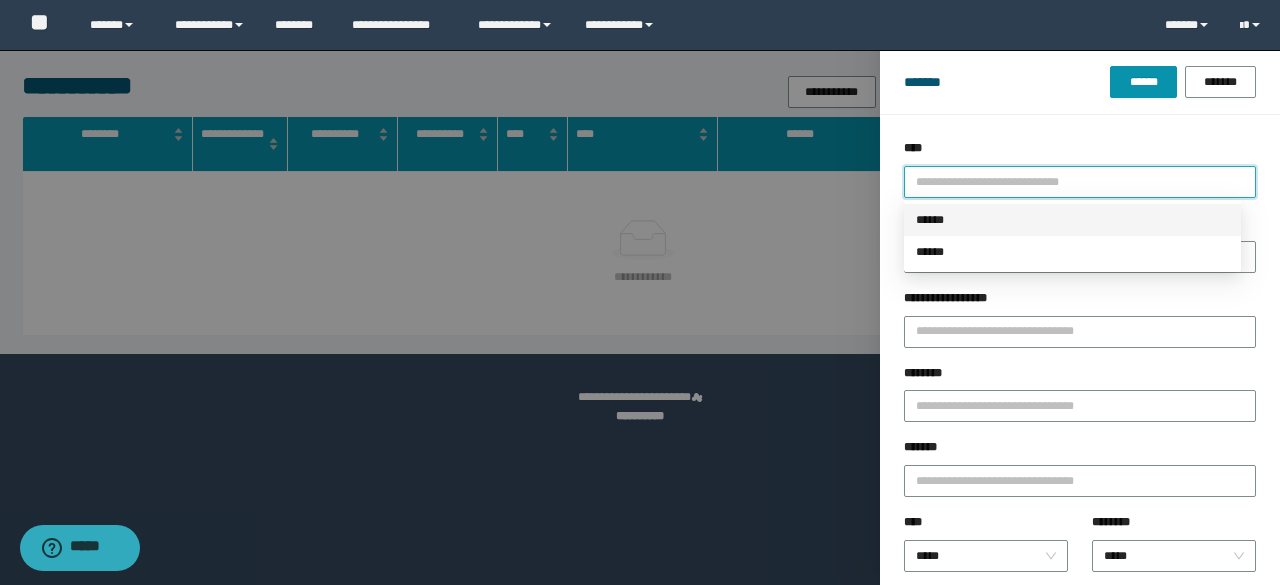 click on "******" at bounding box center [1072, 220] 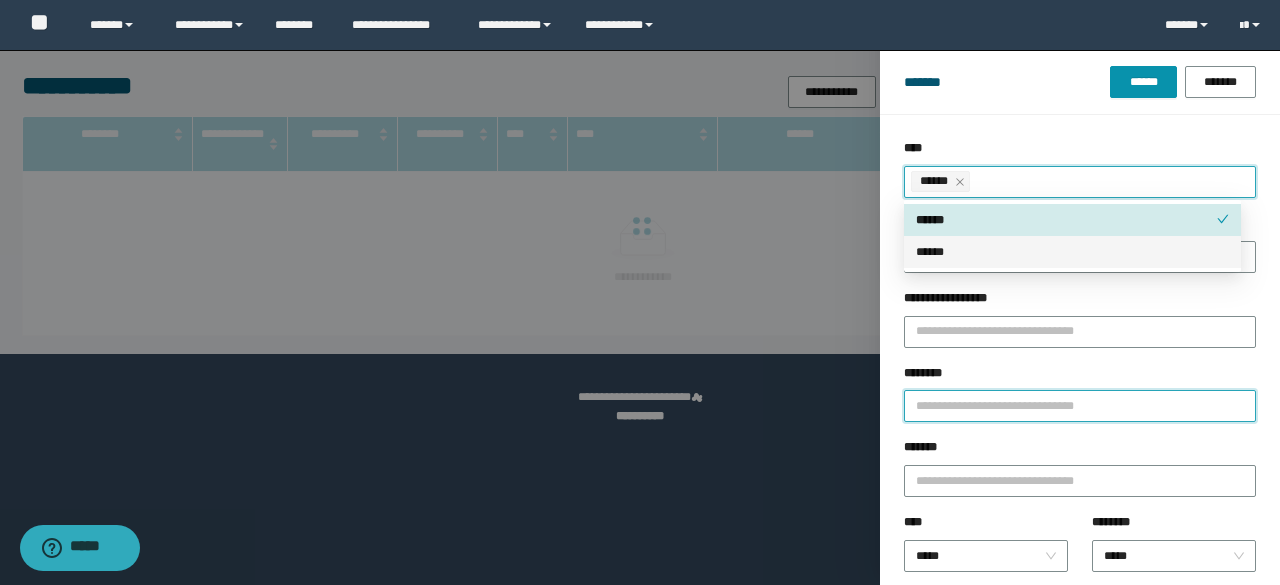 click on "********" at bounding box center [1080, 406] 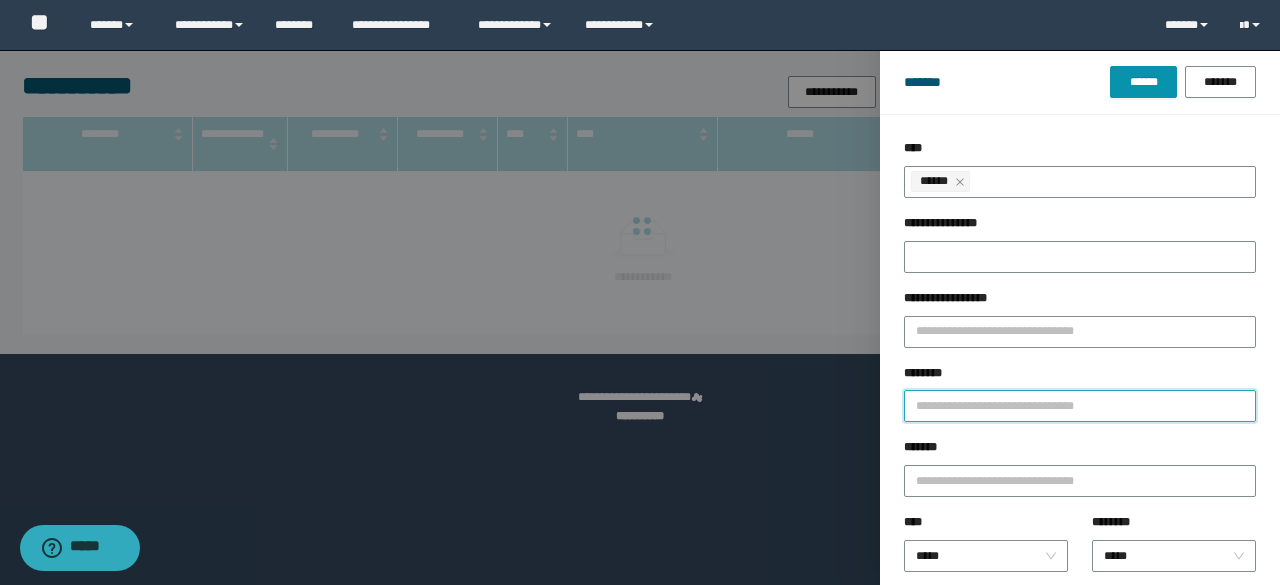 paste on "********" 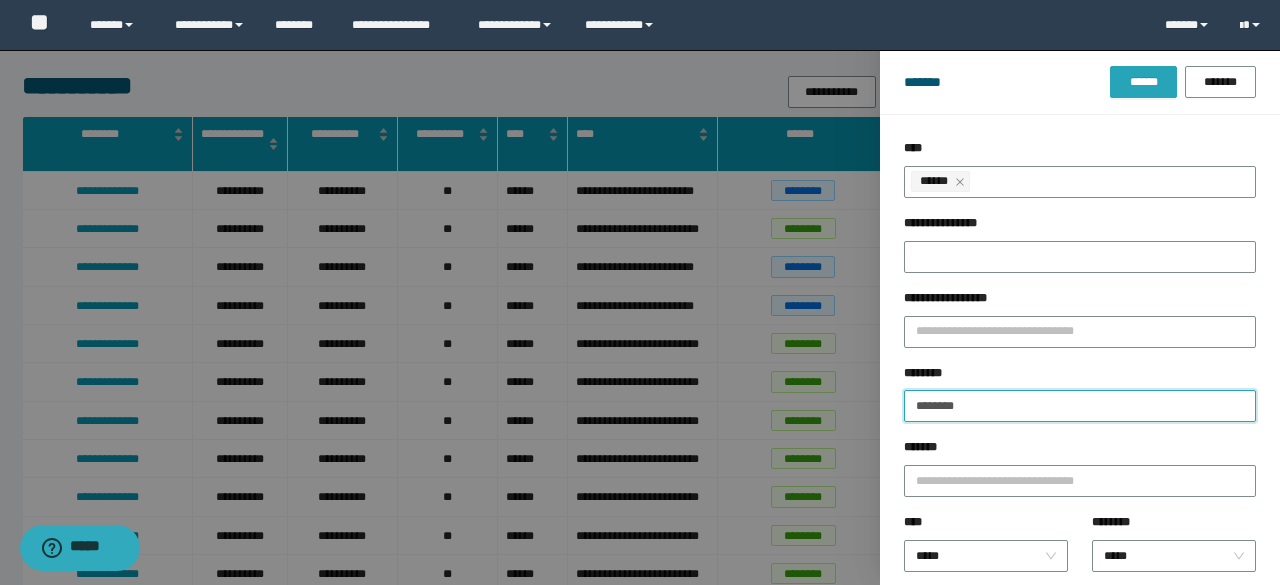 type on "********" 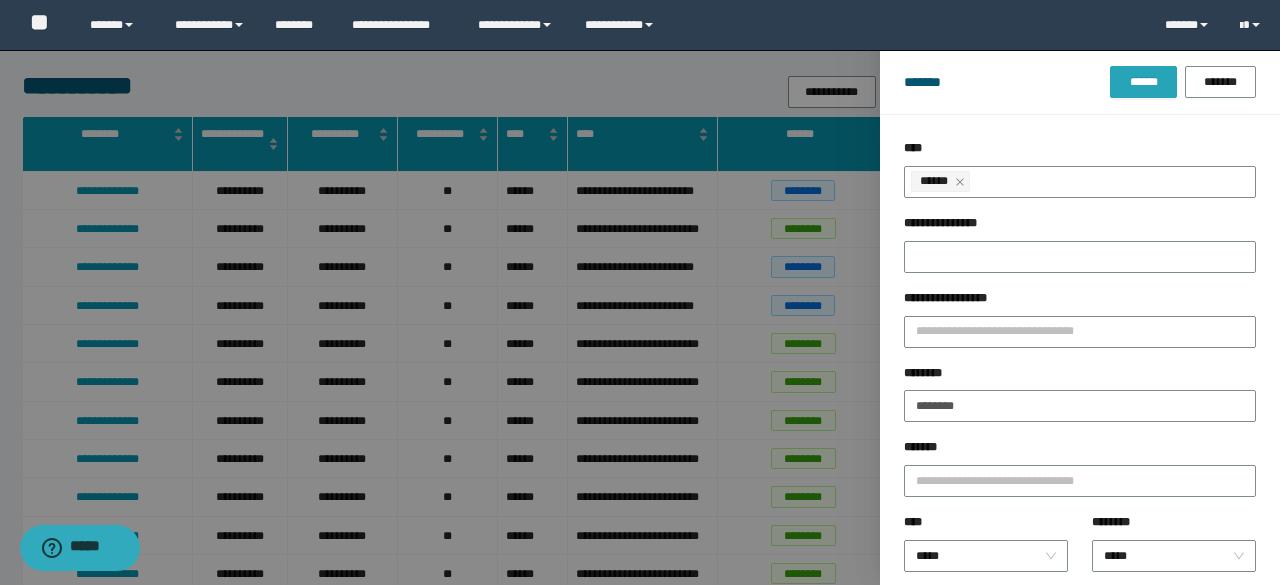 click on "******" at bounding box center (1143, 82) 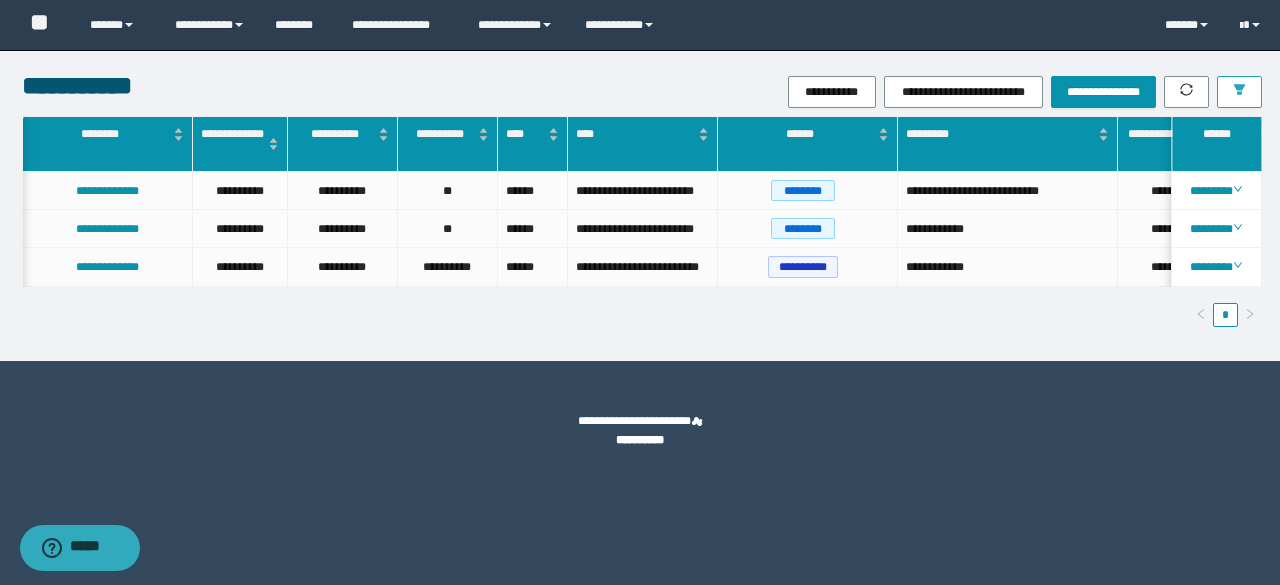 scroll, scrollTop: 0, scrollLeft: 14, axis: horizontal 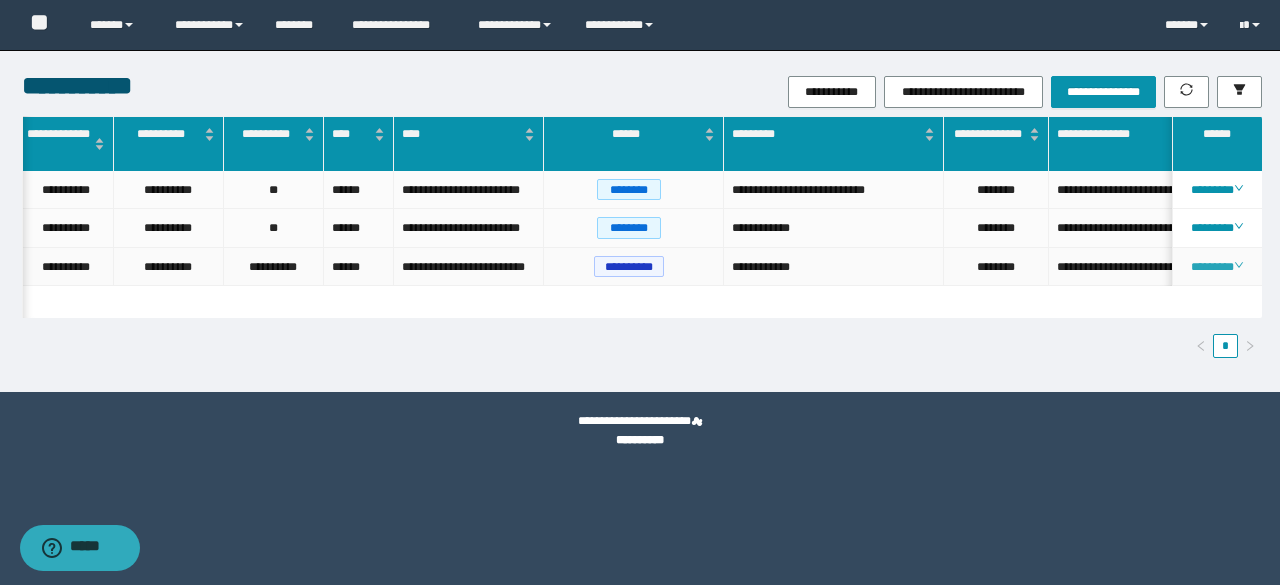 click on "********" at bounding box center (1216, 267) 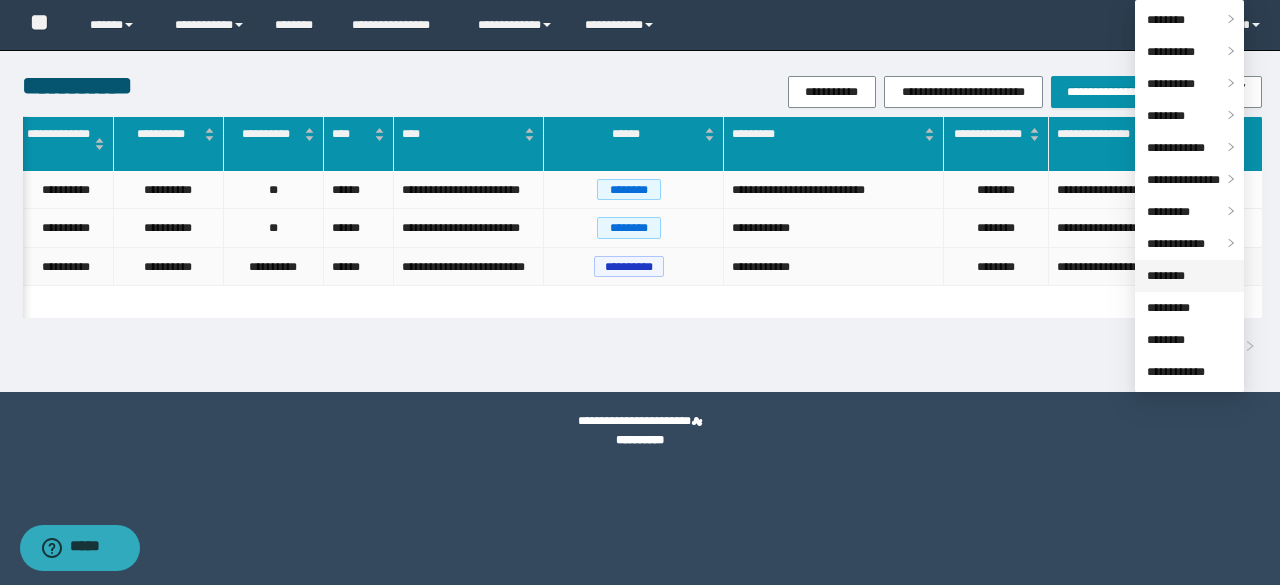 click on "********" at bounding box center [1166, 276] 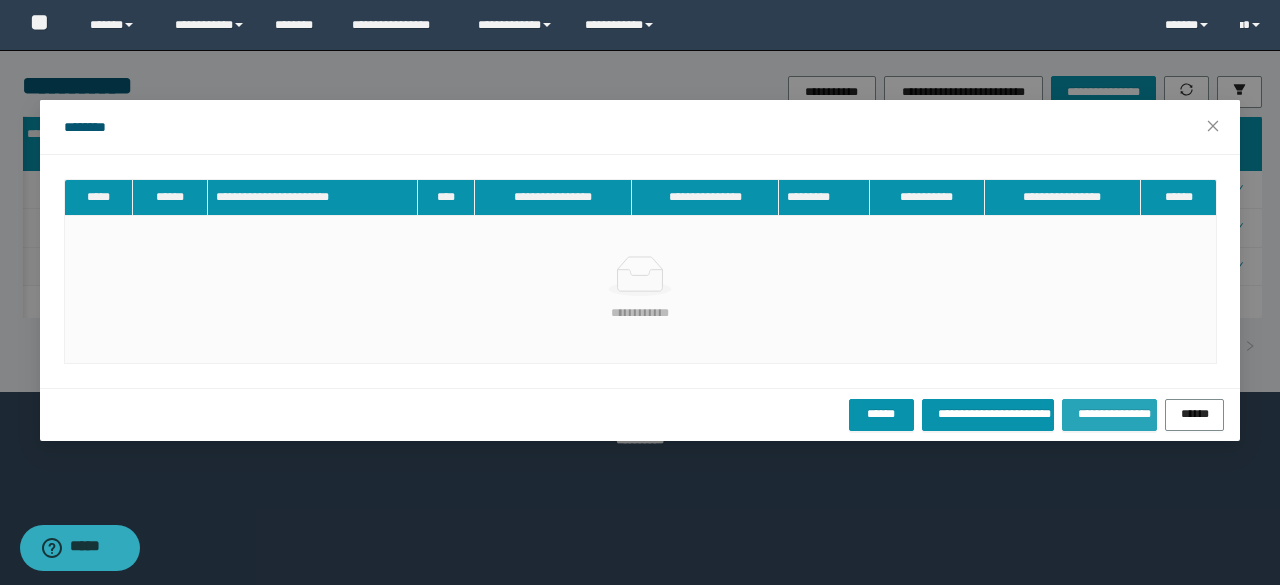 click on "**********" at bounding box center (1109, 415) 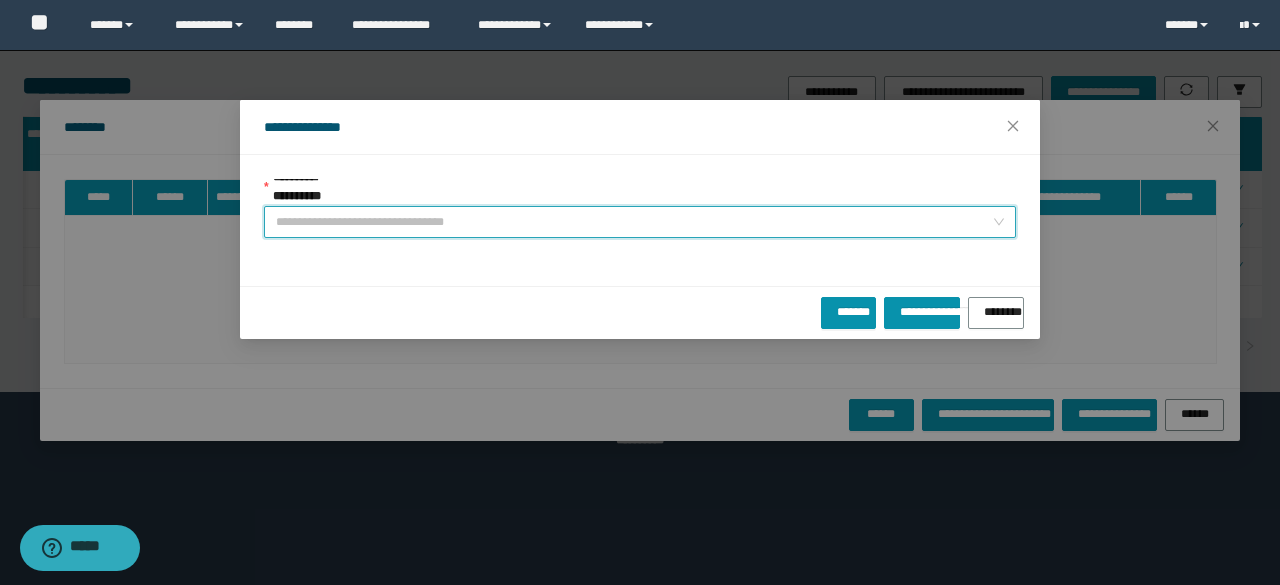 click on "**********" at bounding box center (634, 222) 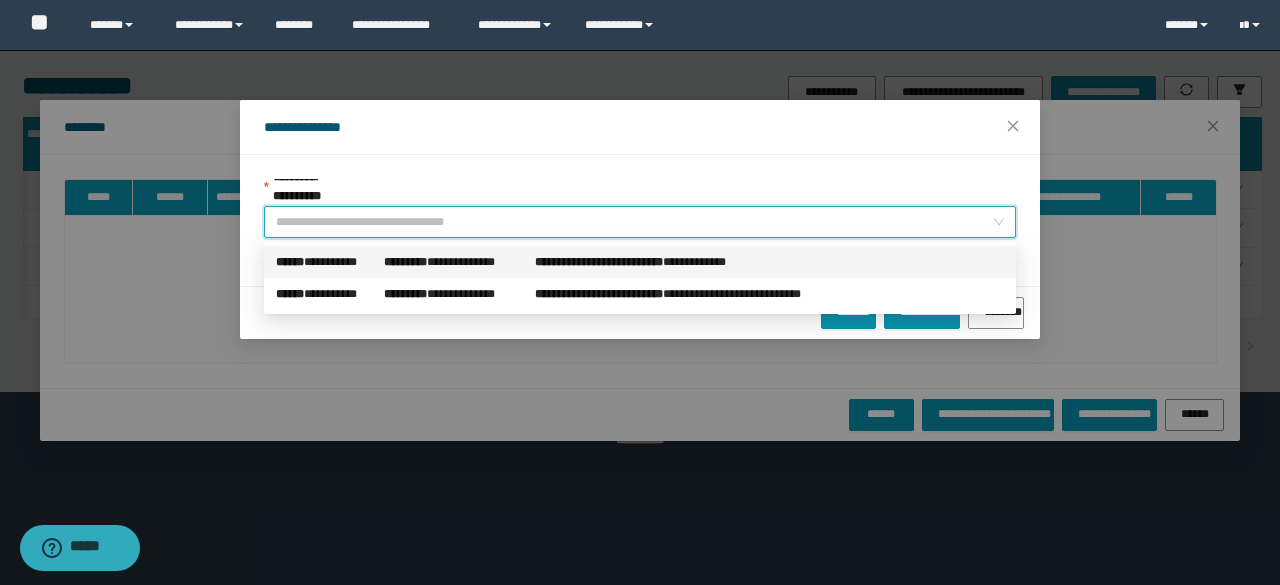 click on "**********" at bounding box center (326, 262) 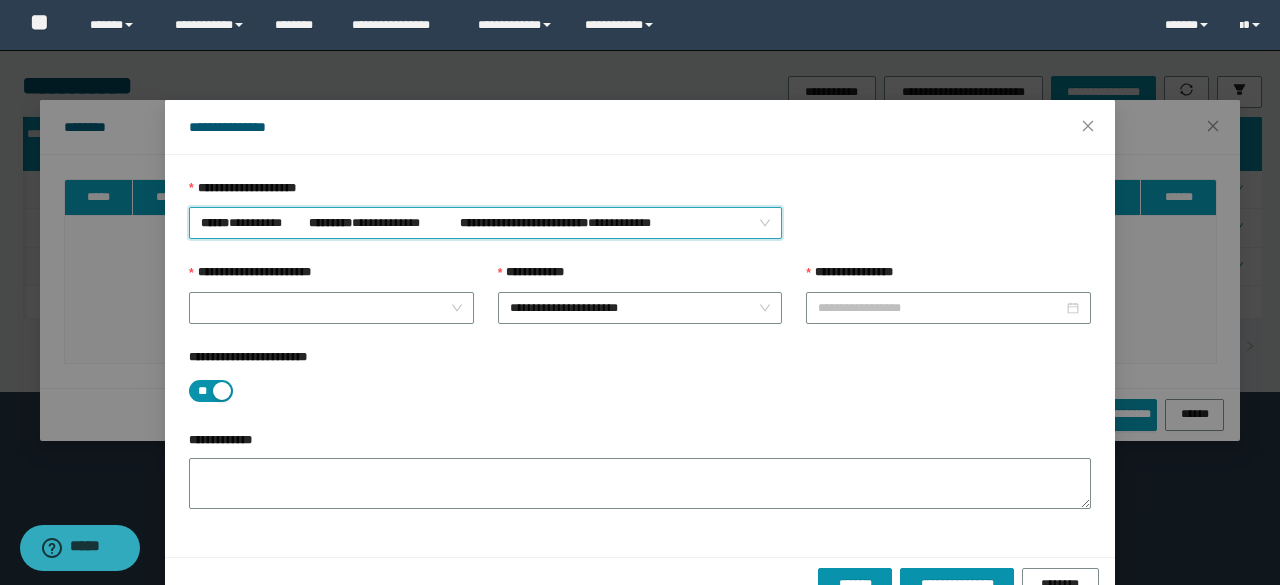 type on "**********" 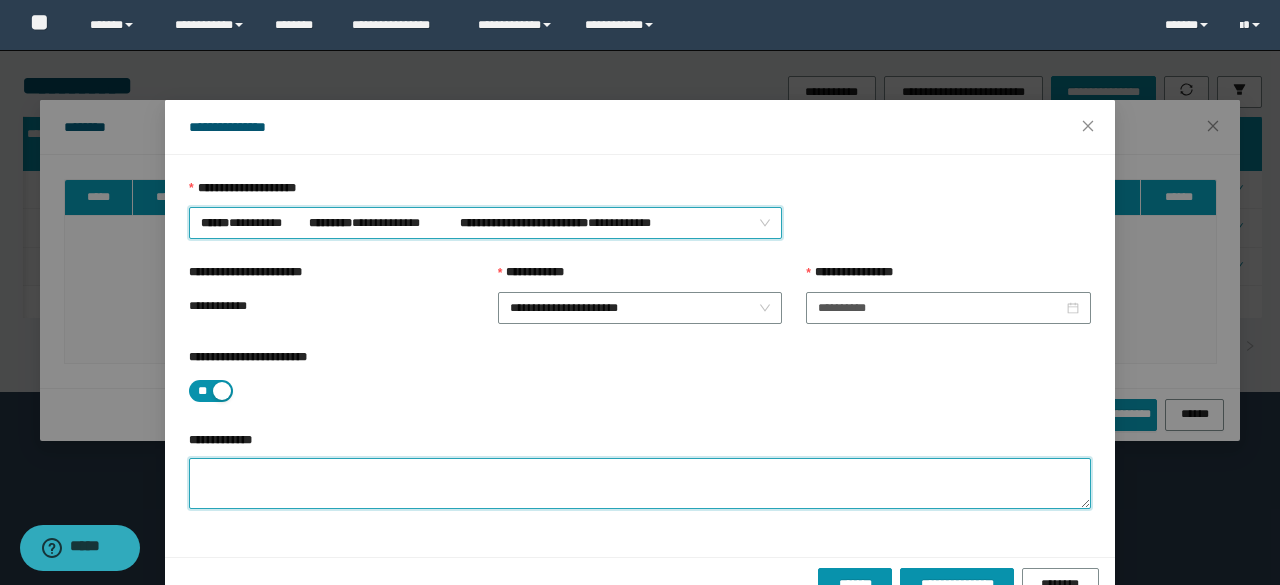 click on "**********" at bounding box center [640, 483] 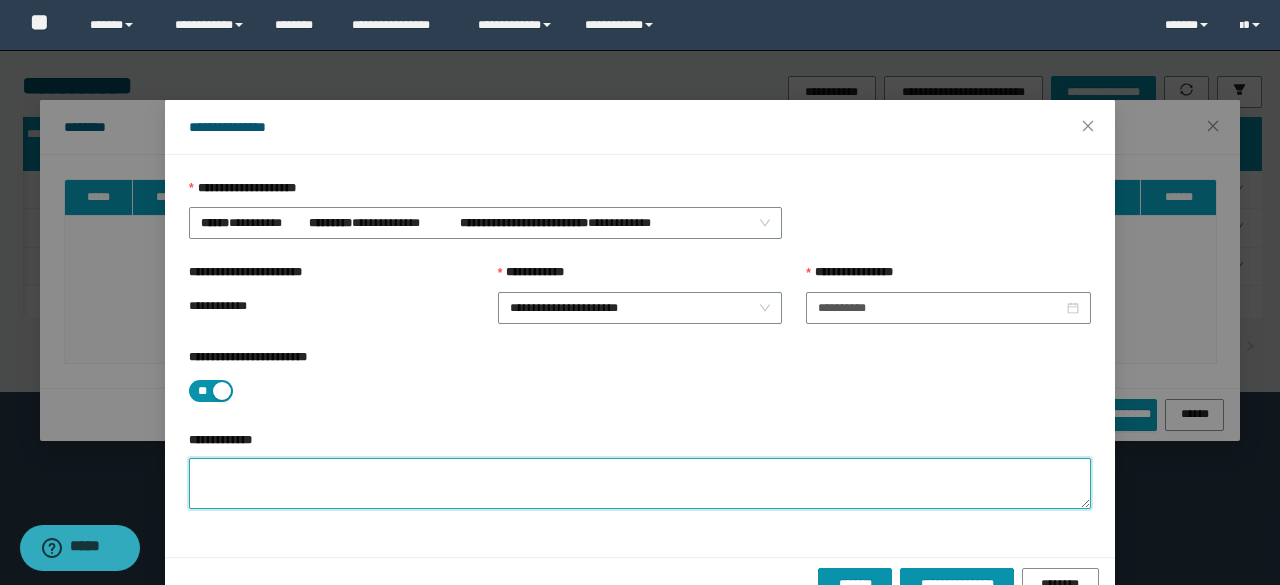 paste on "**********" 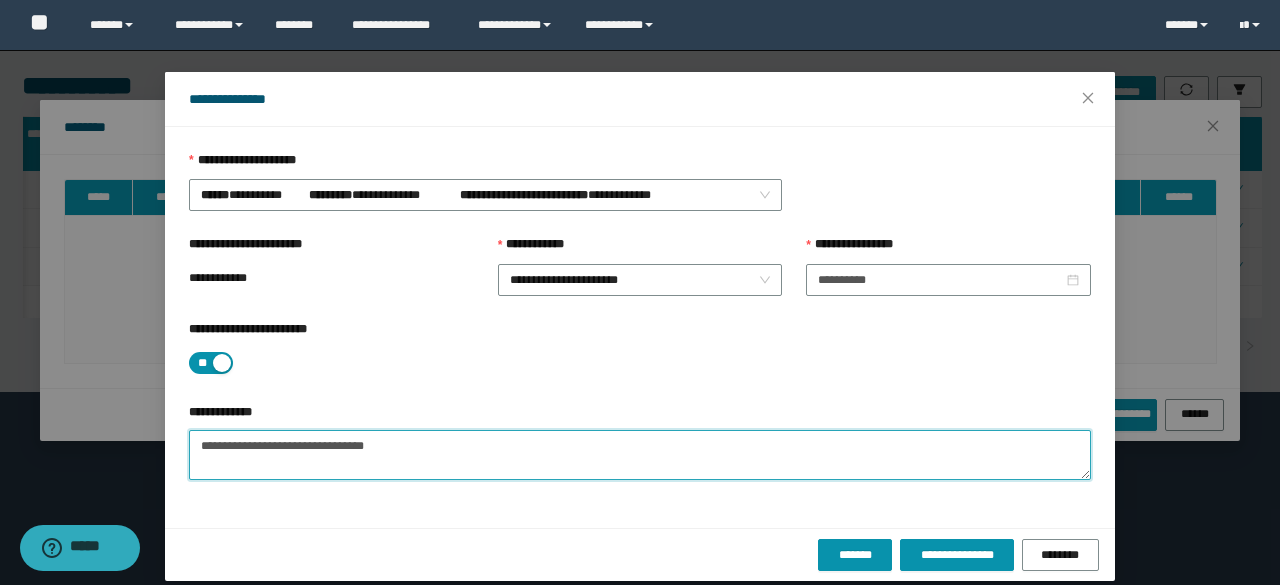 scroll, scrollTop: 44, scrollLeft: 0, axis: vertical 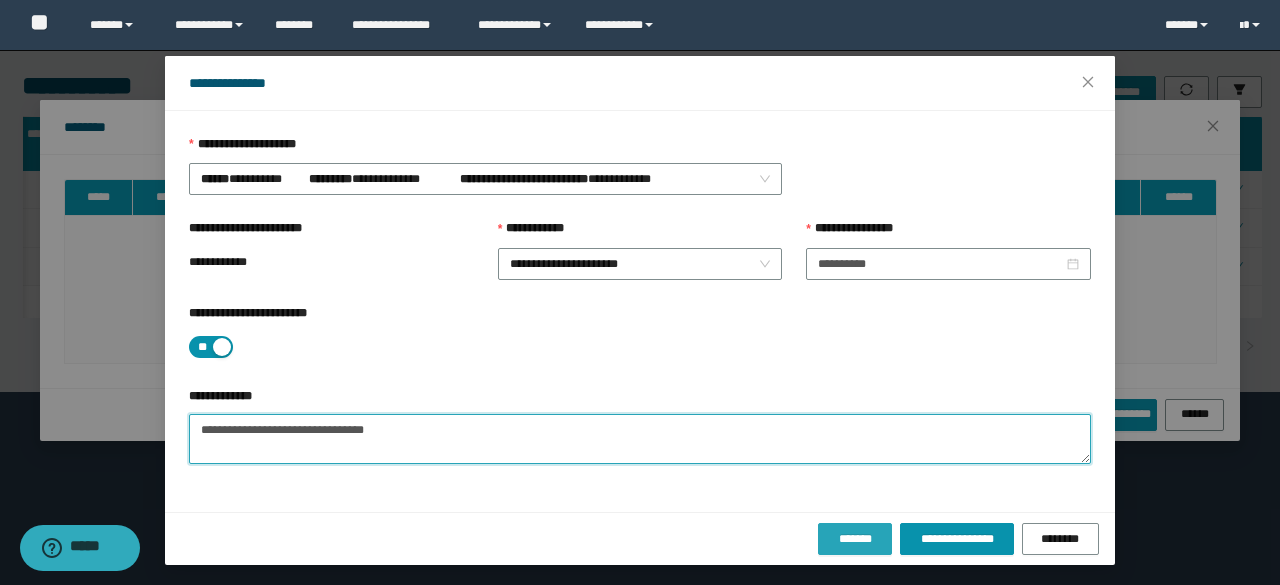 type on "**********" 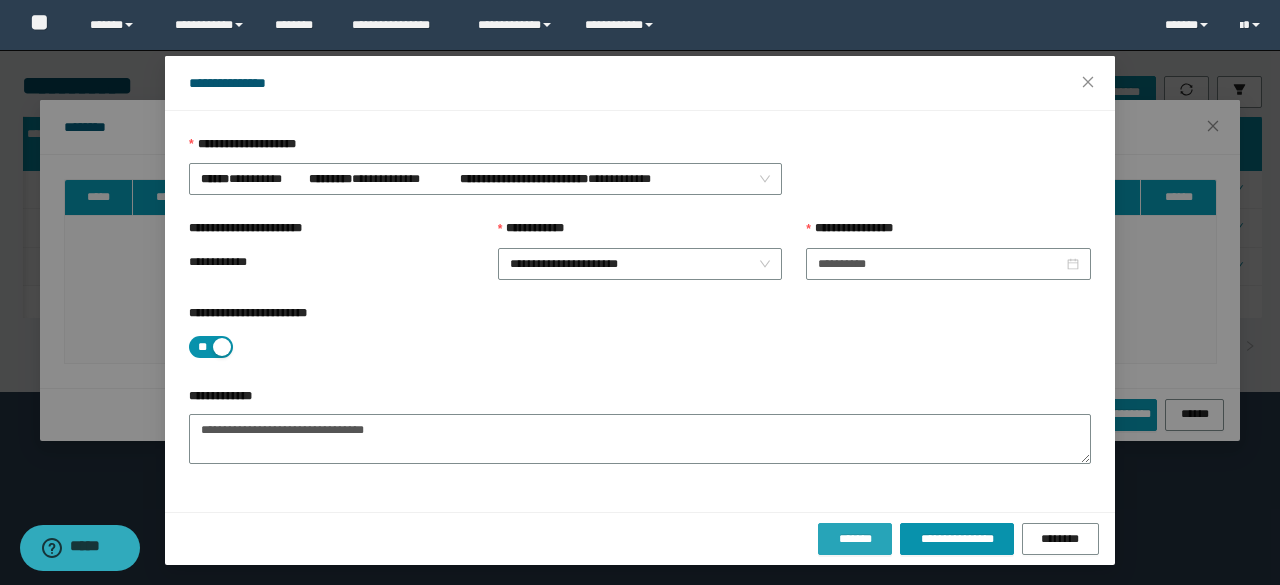 click on "*******" at bounding box center [855, 539] 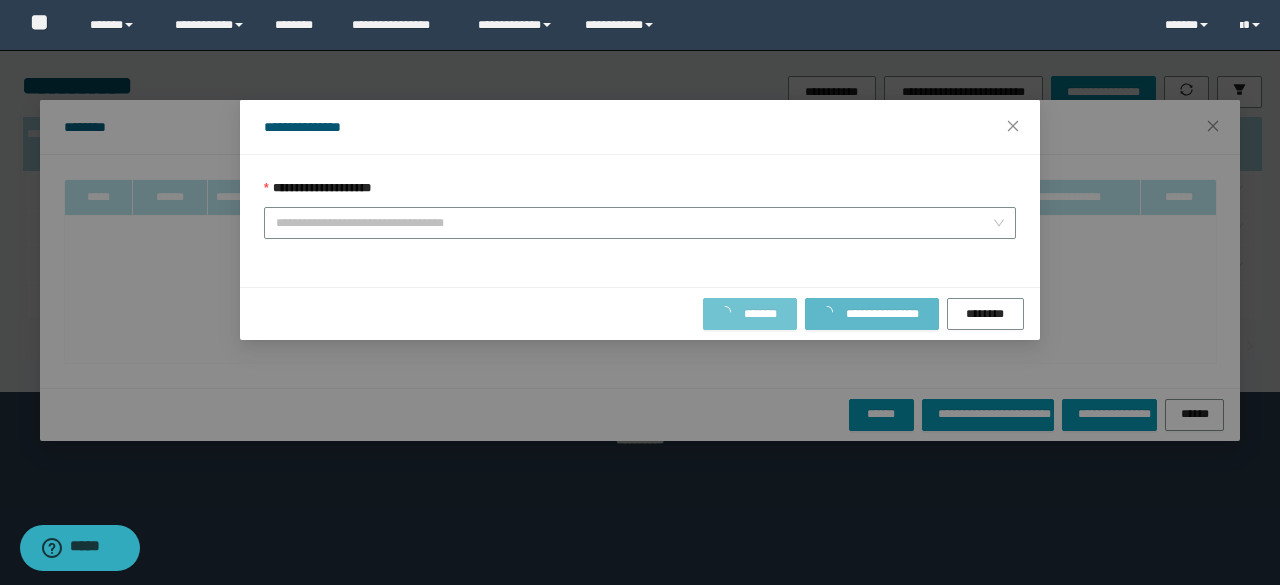 scroll, scrollTop: 0, scrollLeft: 0, axis: both 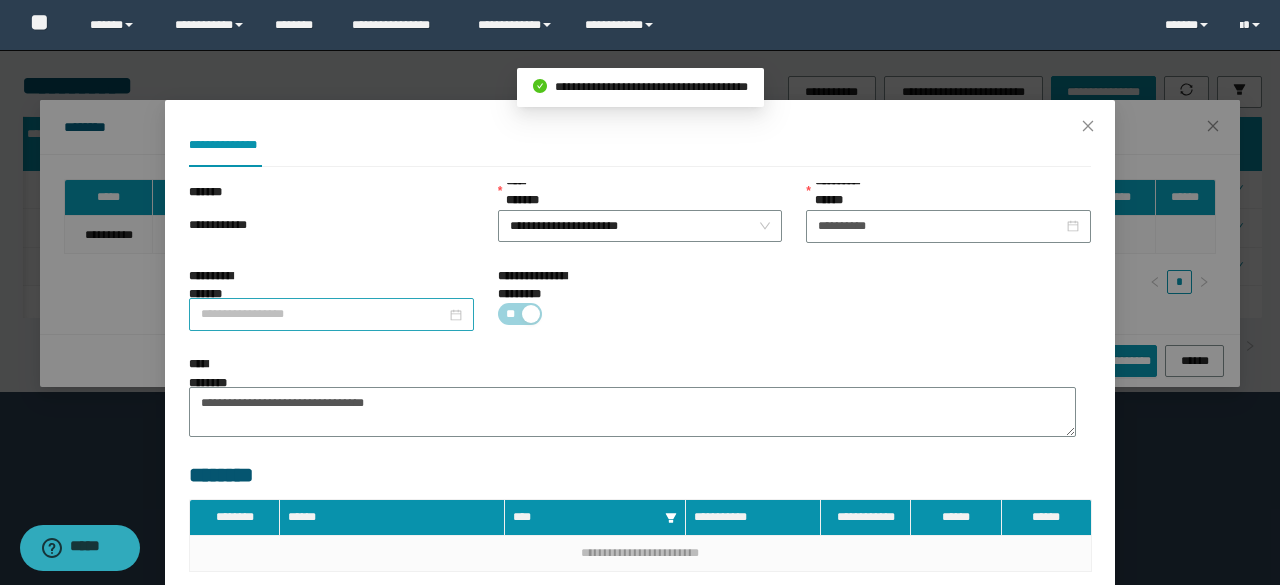 click on "**********" at bounding box center [323, 314] 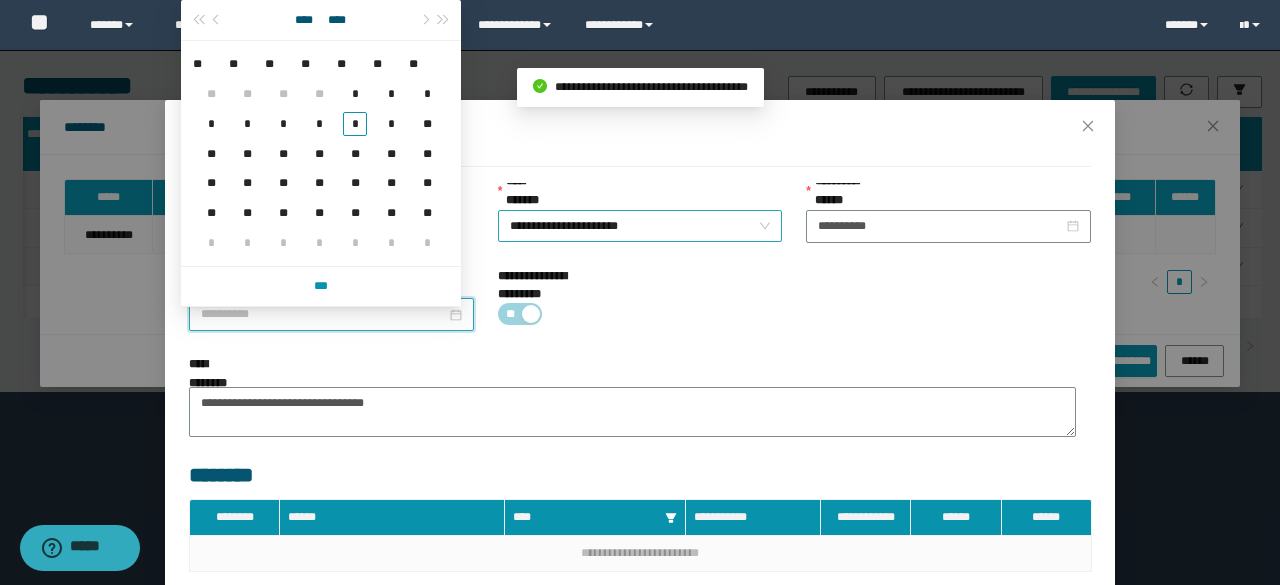 type on "**********" 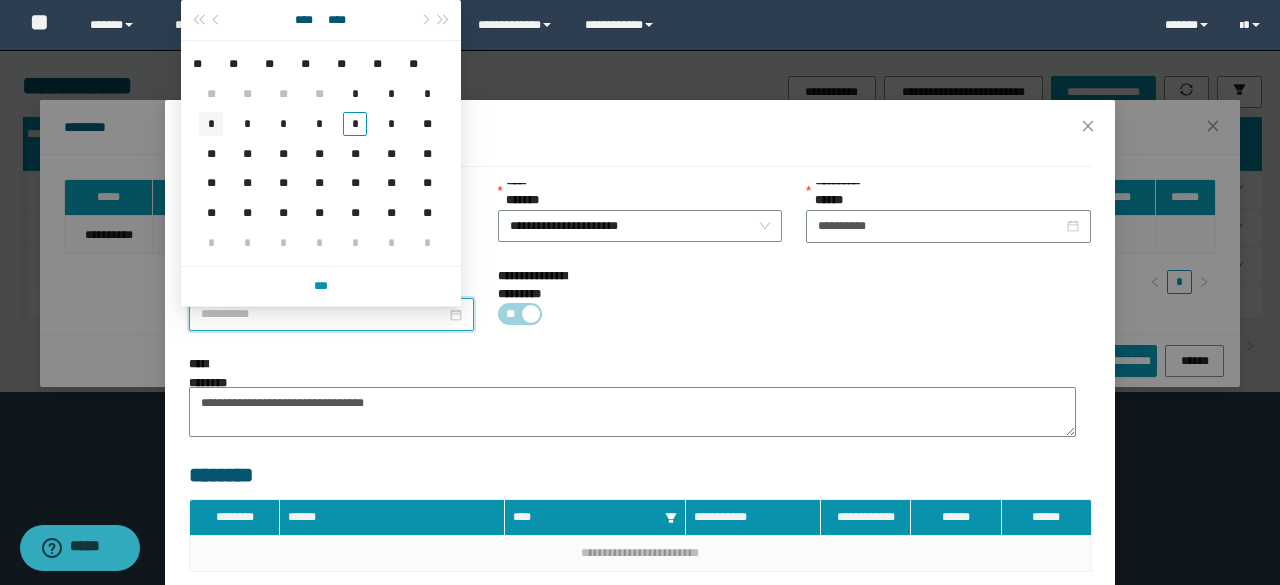 type on "**********" 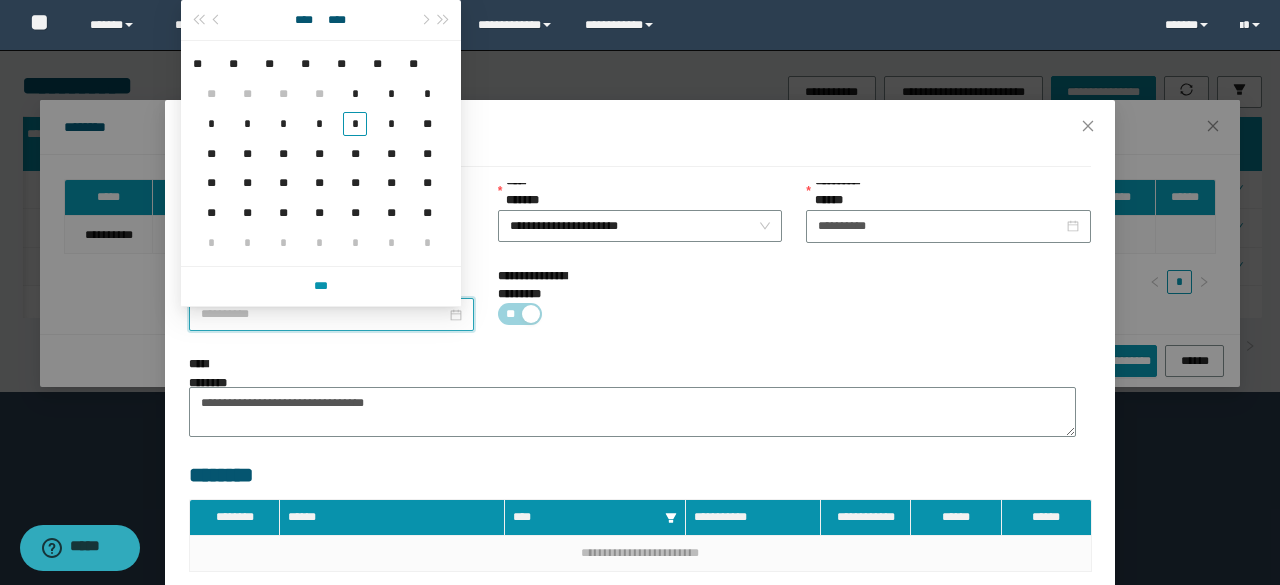 click on "*" at bounding box center (211, 124) 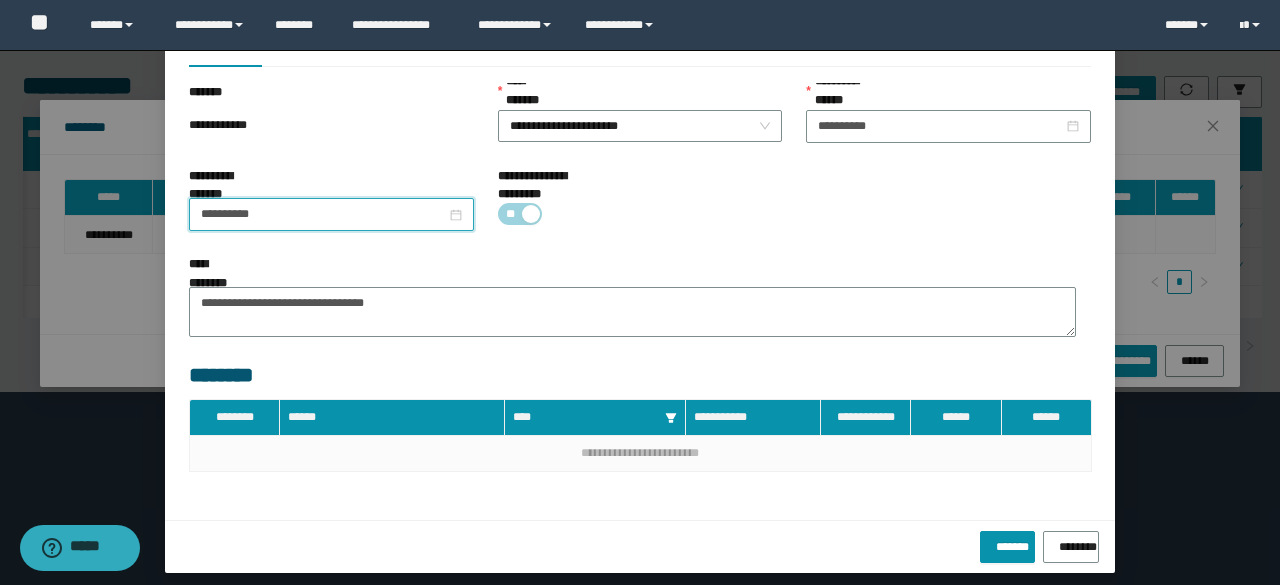 scroll, scrollTop: 100, scrollLeft: 0, axis: vertical 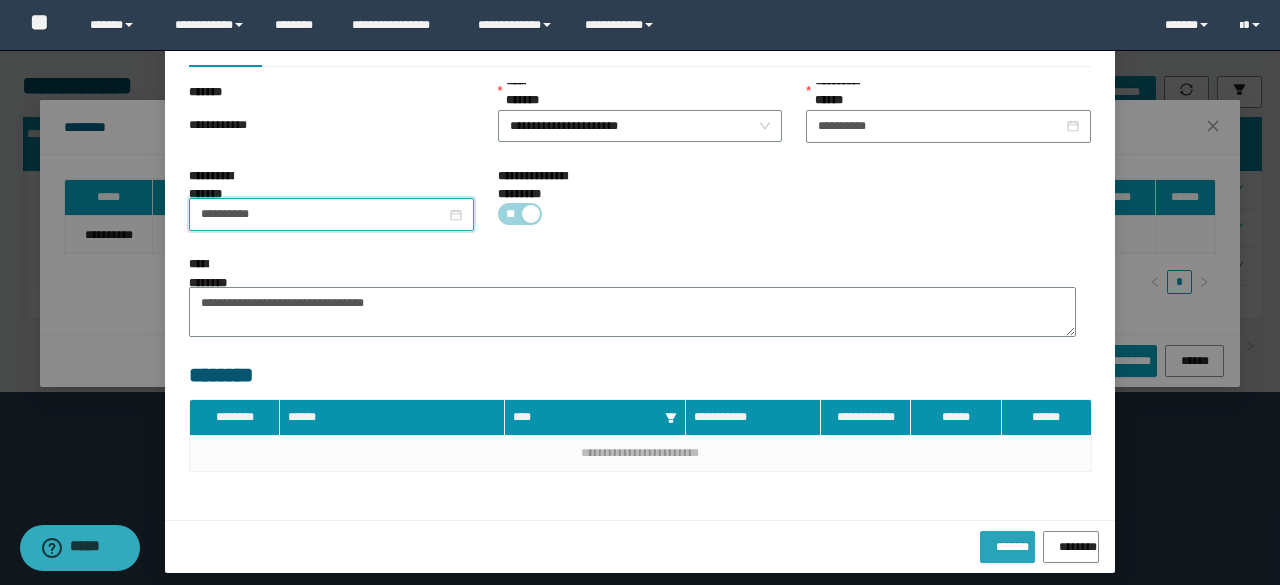 click on "*******" at bounding box center (1007, 543) 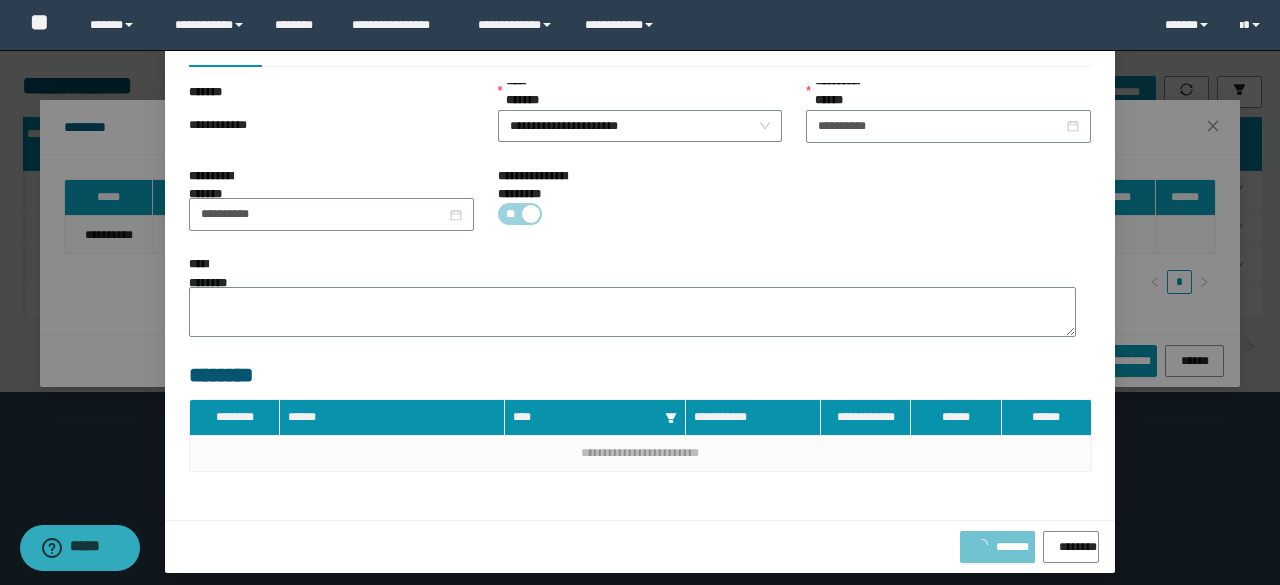 scroll, scrollTop: 0, scrollLeft: 0, axis: both 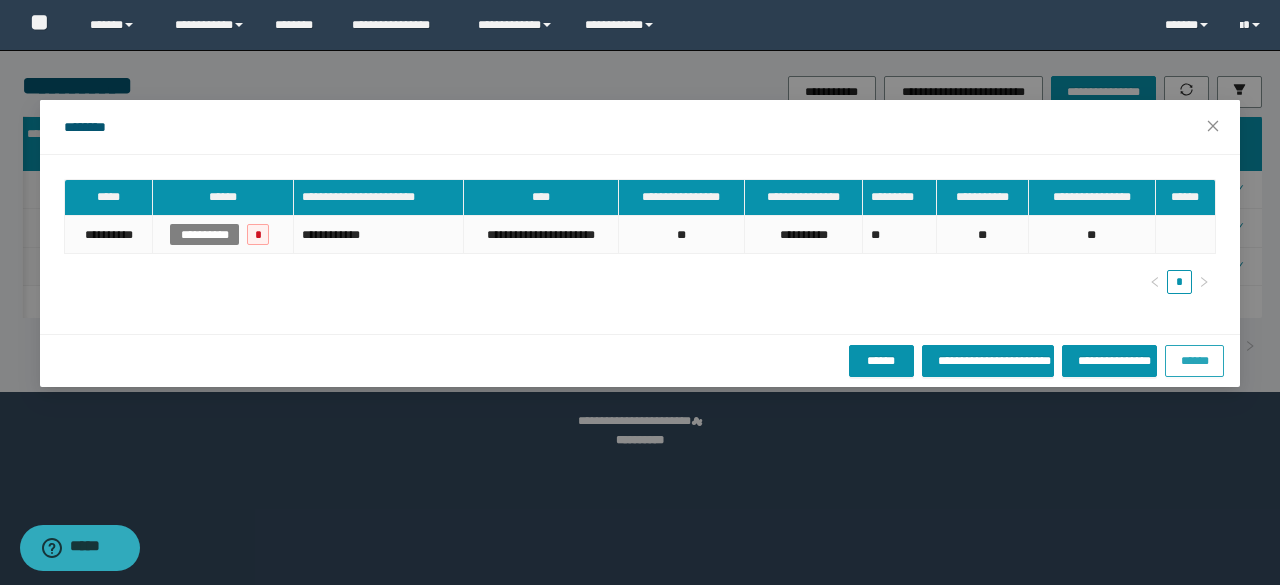 click on "******" at bounding box center (1194, 360) 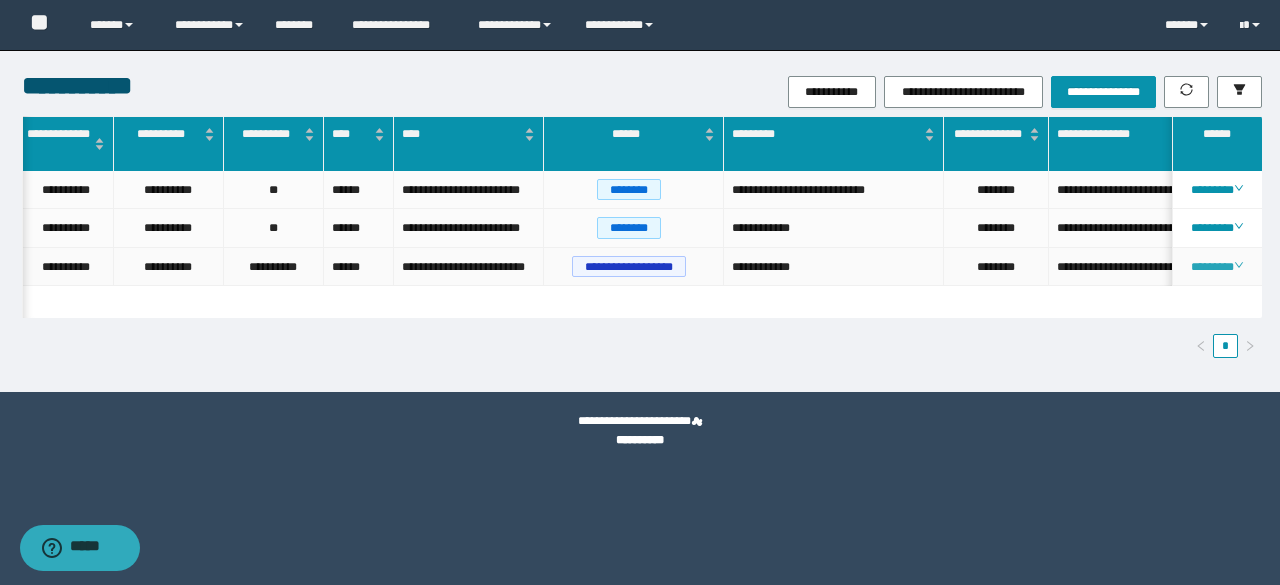 click on "********" at bounding box center (1216, 267) 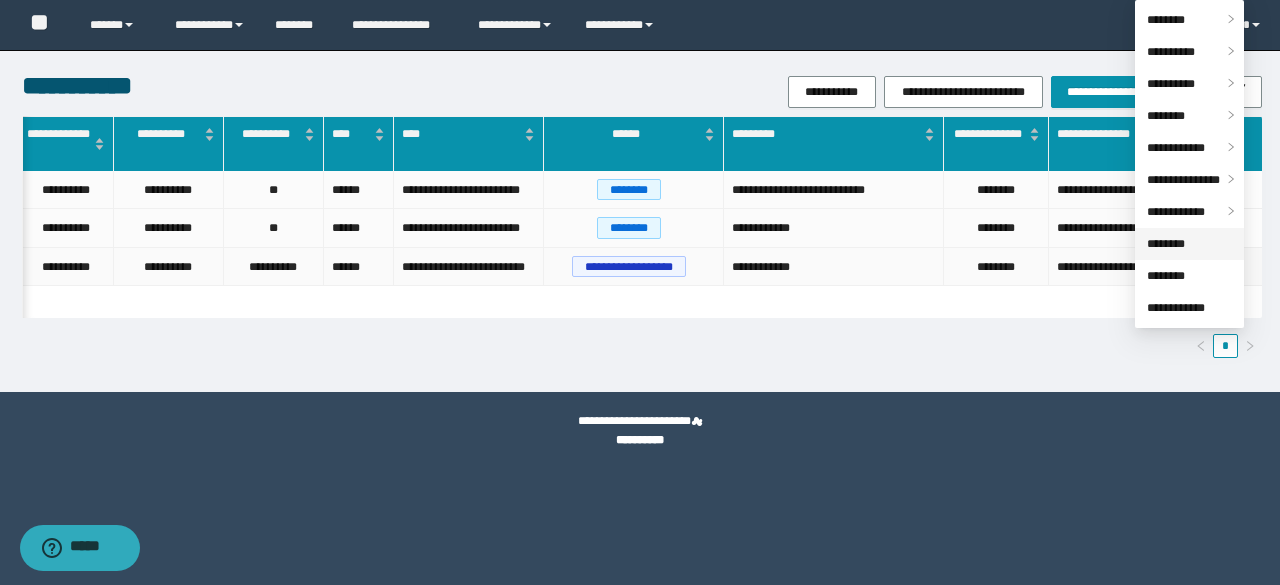 click on "********" at bounding box center [1166, 244] 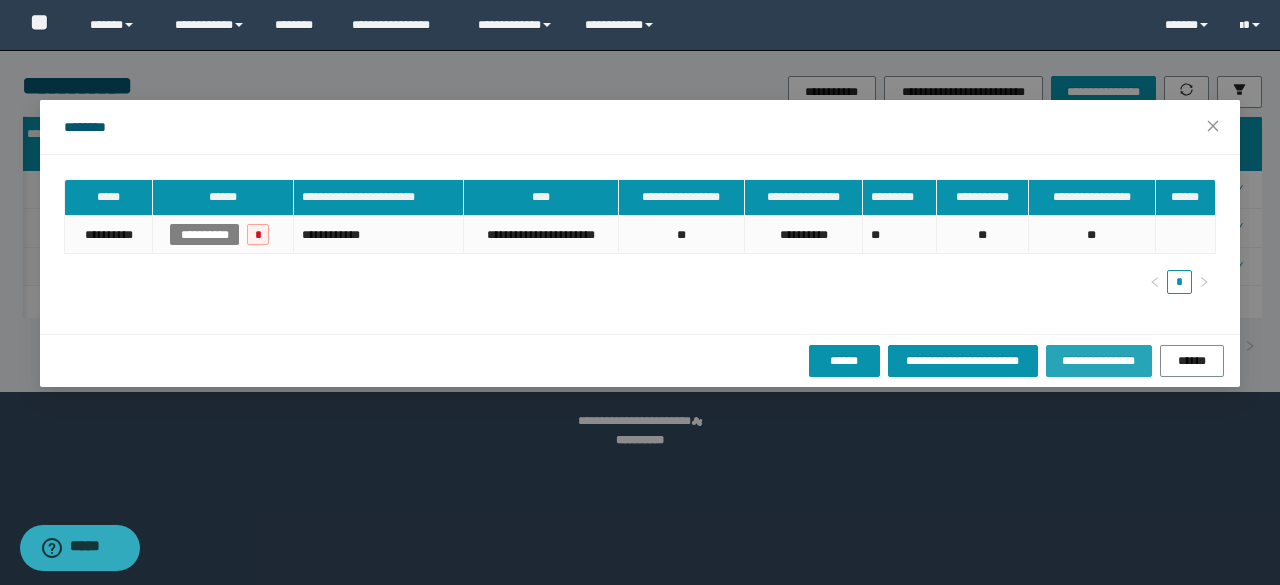 drag, startPoint x: 1102, startPoint y: 365, endPoint x: 1103, endPoint y: 377, distance: 12.0415945 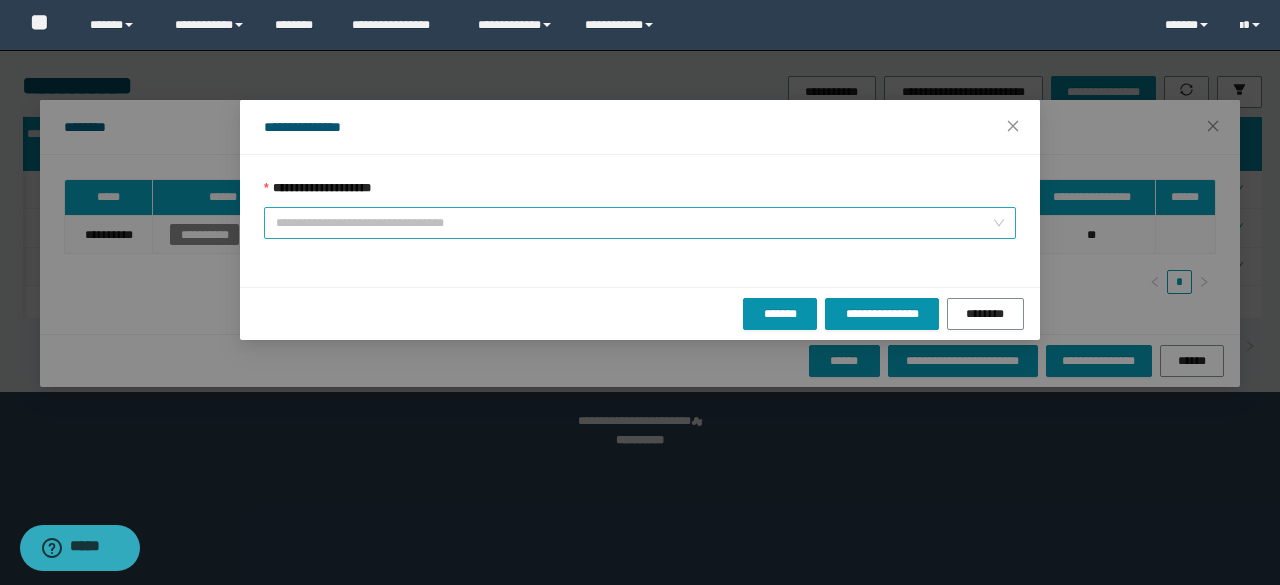 click on "**********" at bounding box center (640, 223) 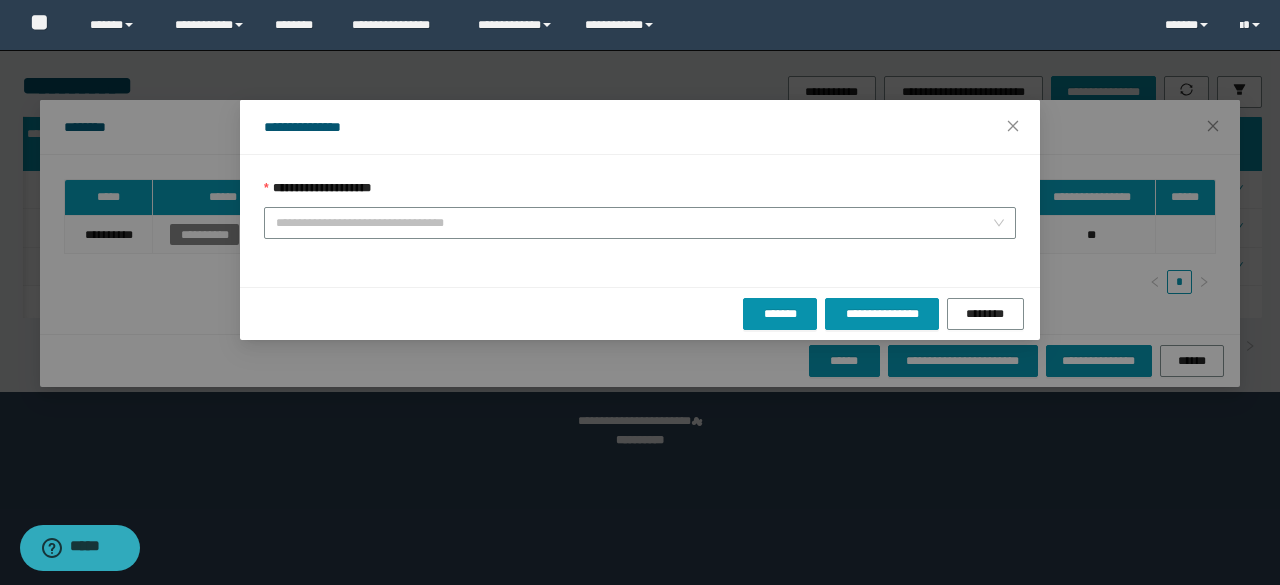 click on "**********" at bounding box center (640, 292) 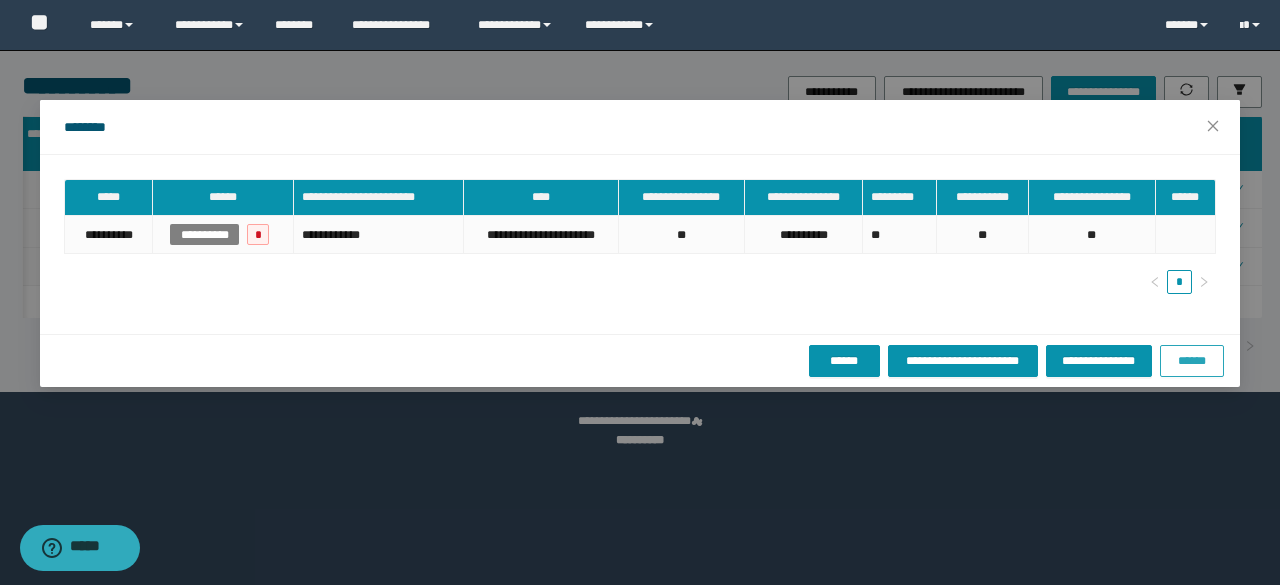 click on "******" at bounding box center (1192, 361) 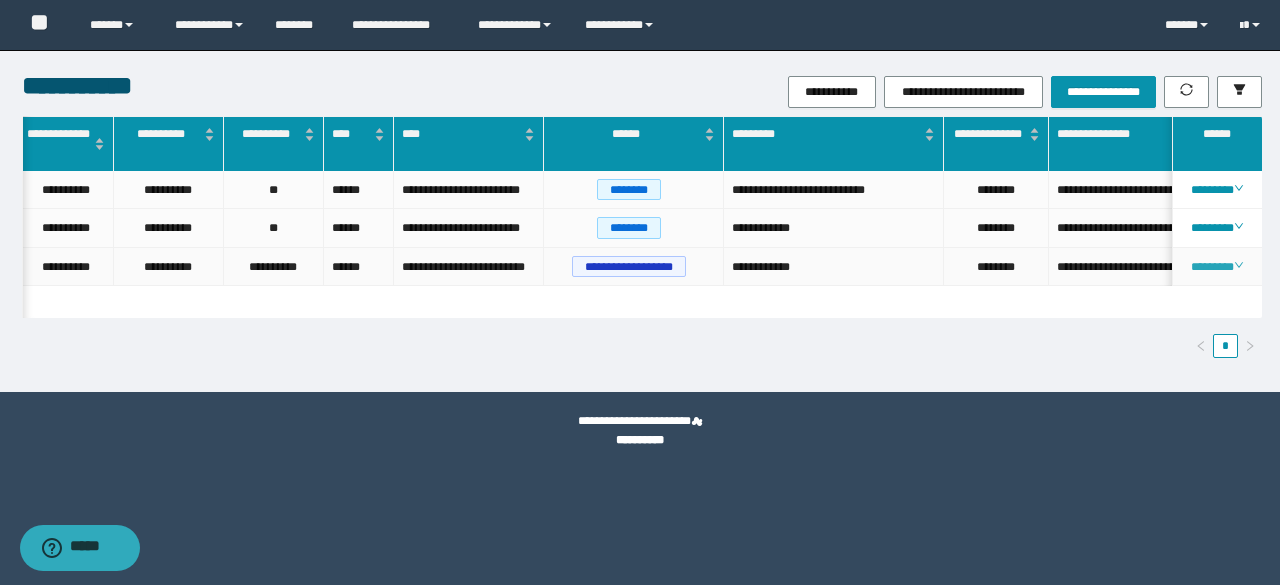 click on "********" at bounding box center (1216, 267) 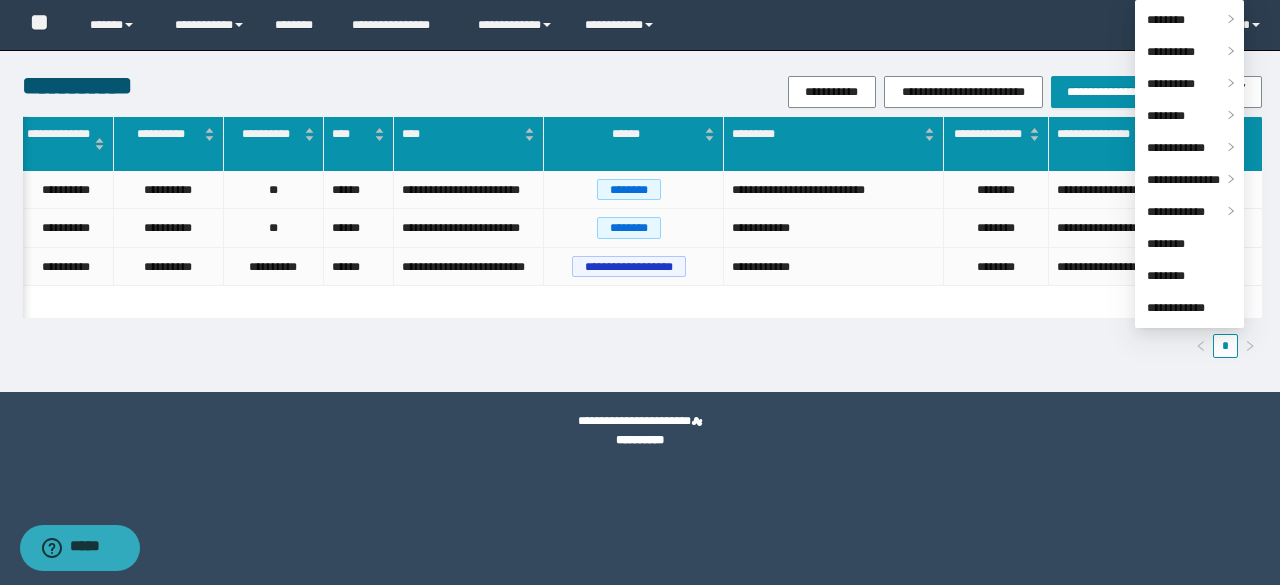click on "**********" at bounding box center [640, 431] 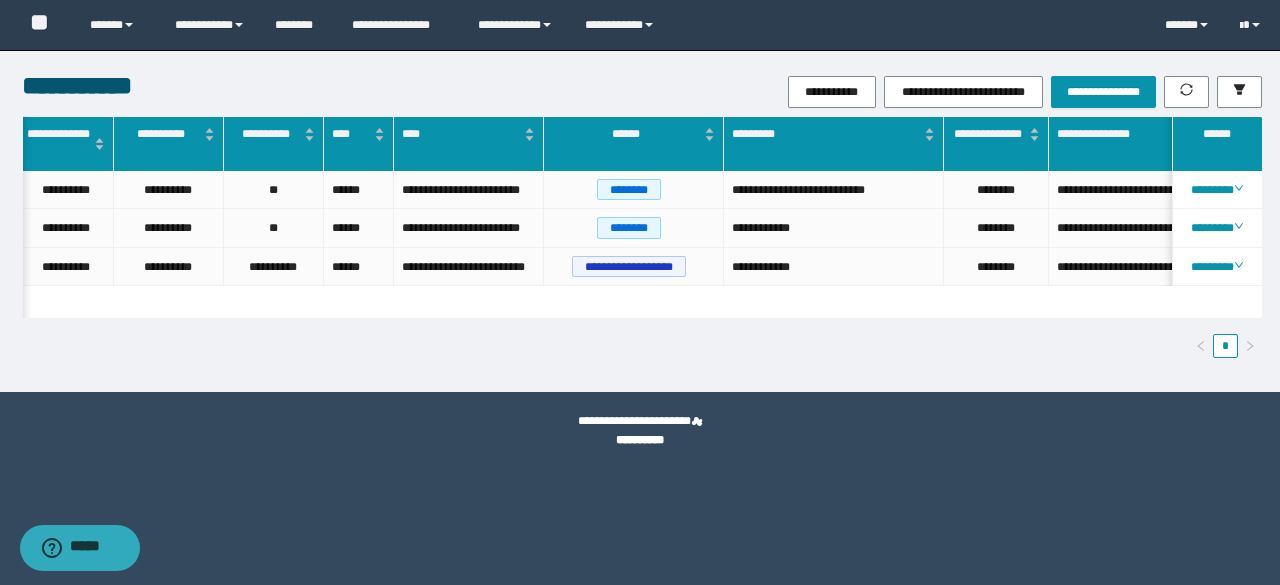 scroll, scrollTop: 0, scrollLeft: 159, axis: horizontal 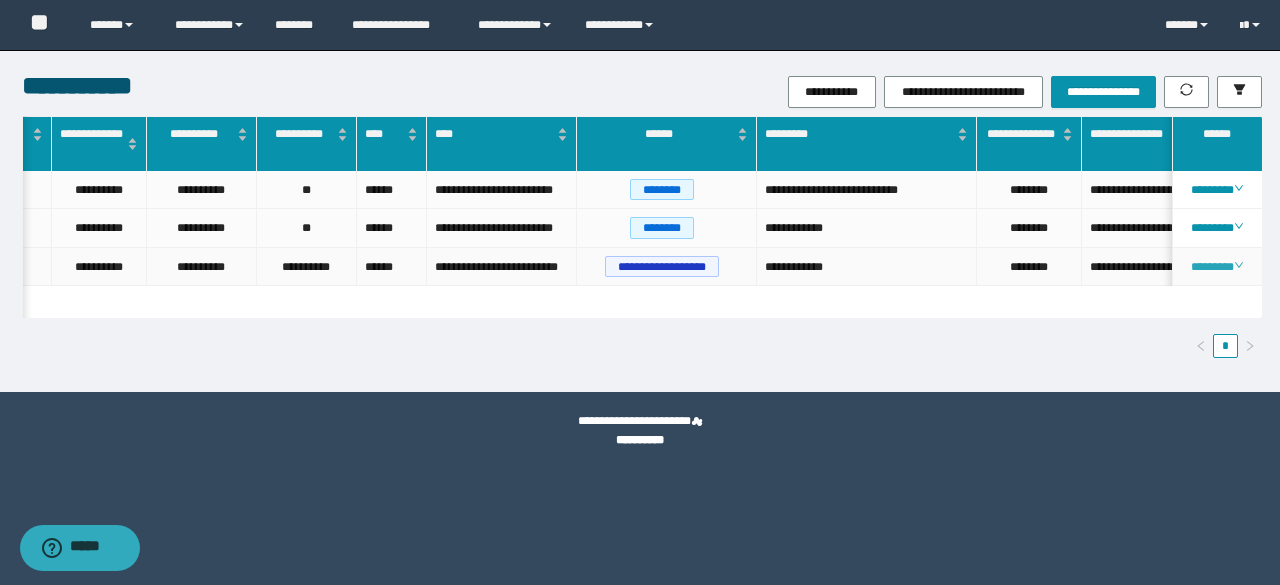 click on "********" at bounding box center (1216, 267) 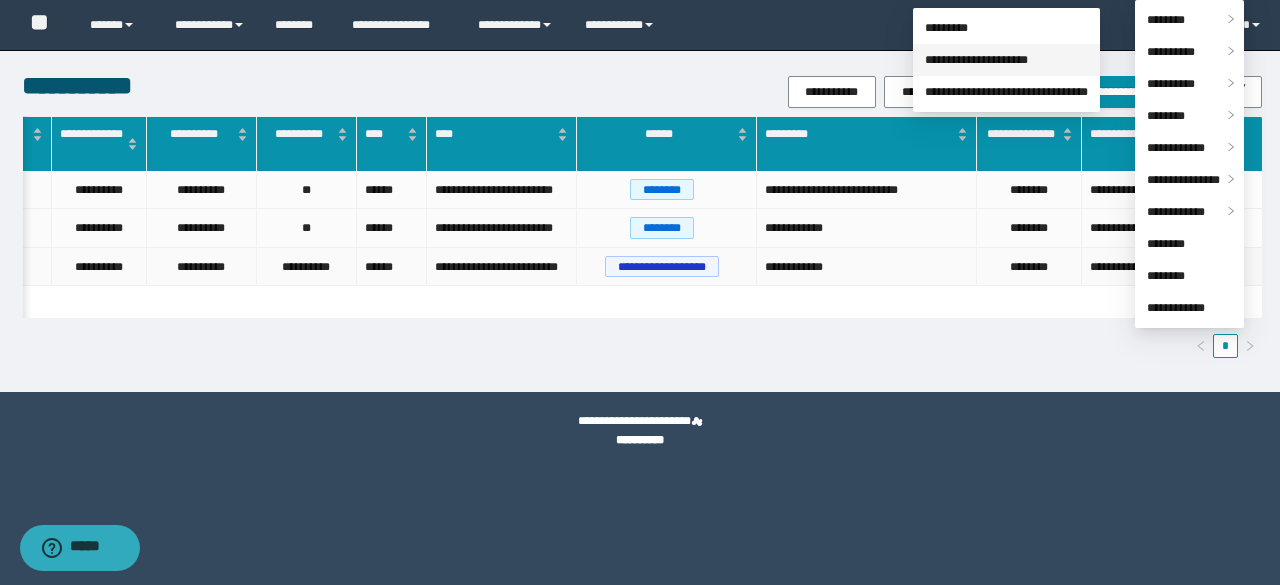 click on "**********" at bounding box center (976, 60) 